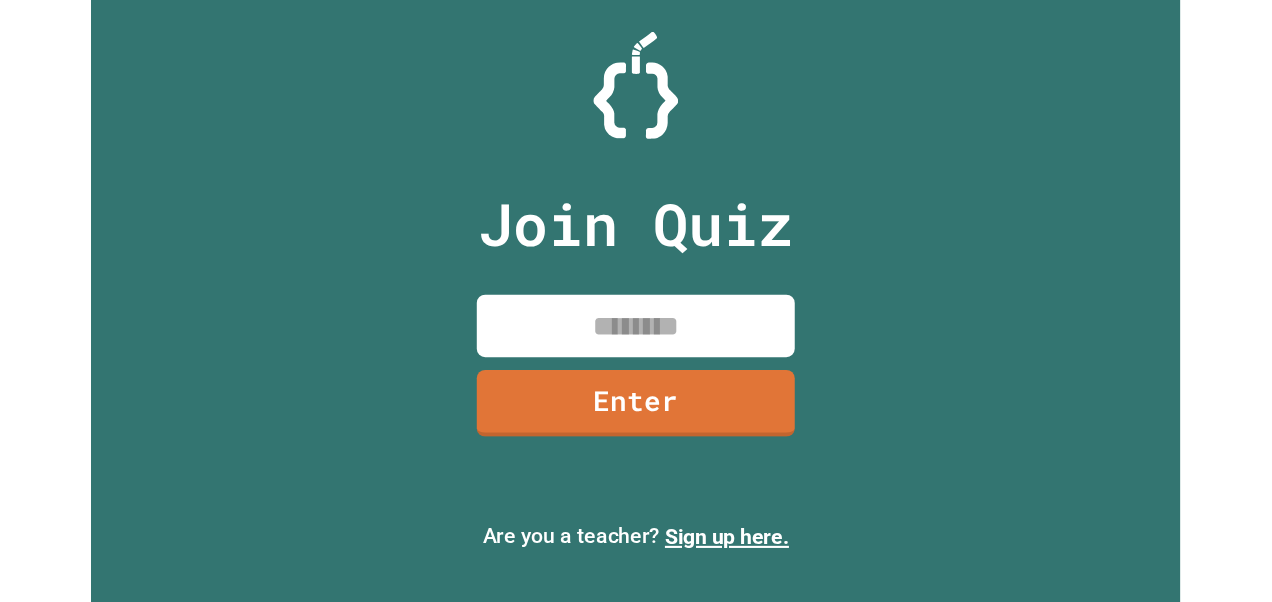 scroll, scrollTop: 0, scrollLeft: 0, axis: both 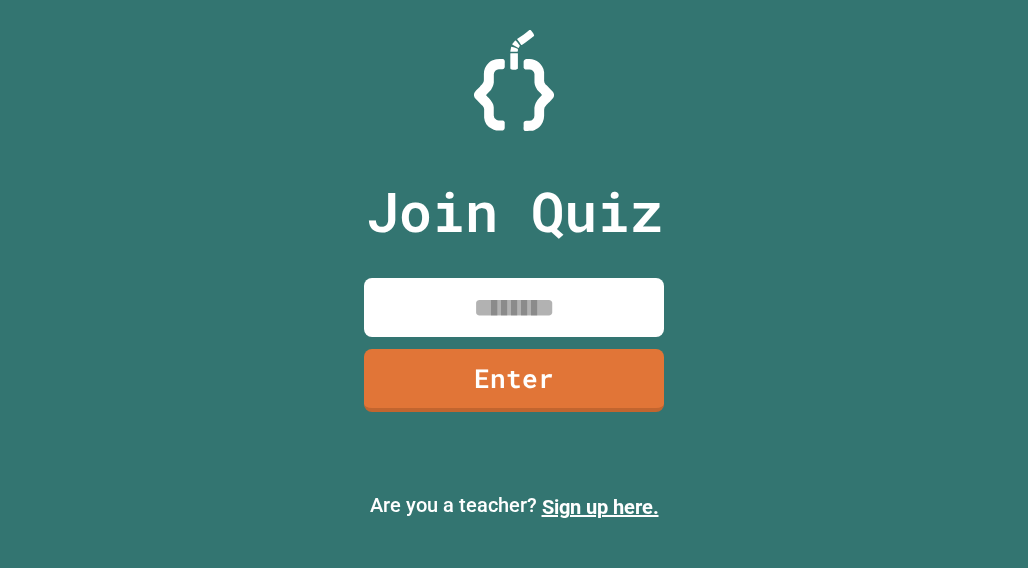 click at bounding box center (514, 307) 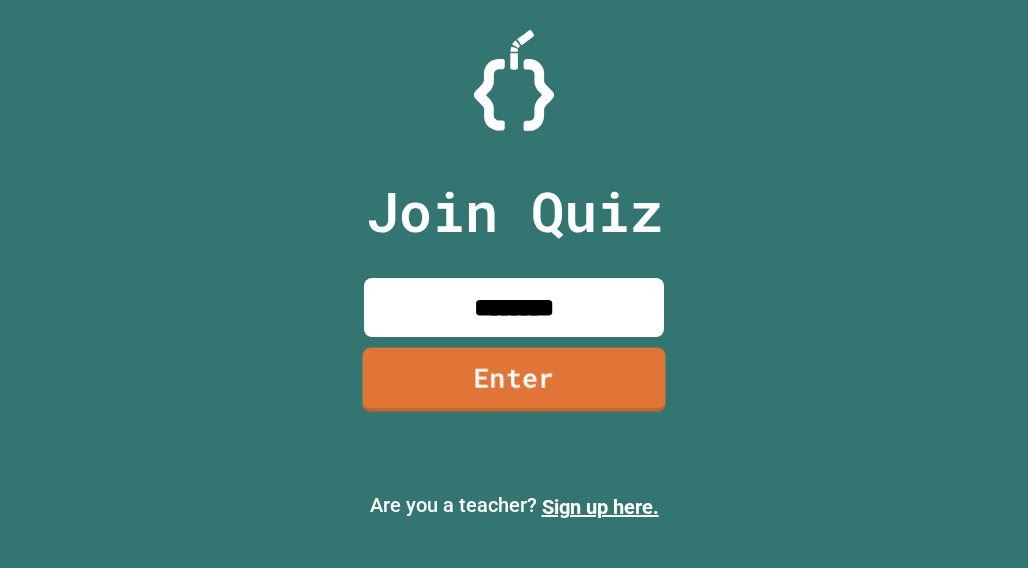 type on "********" 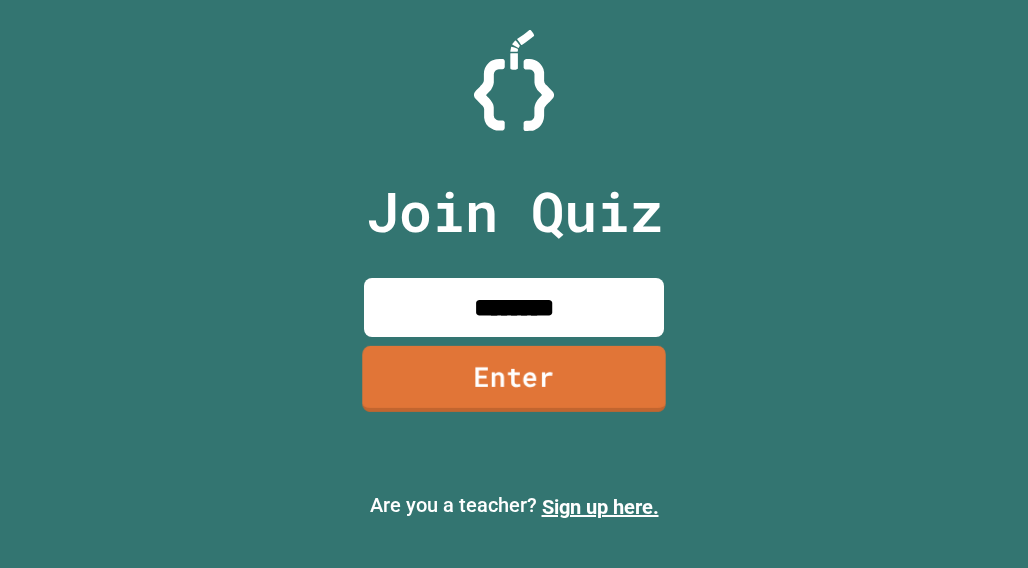 click on "Enter" at bounding box center [513, 379] 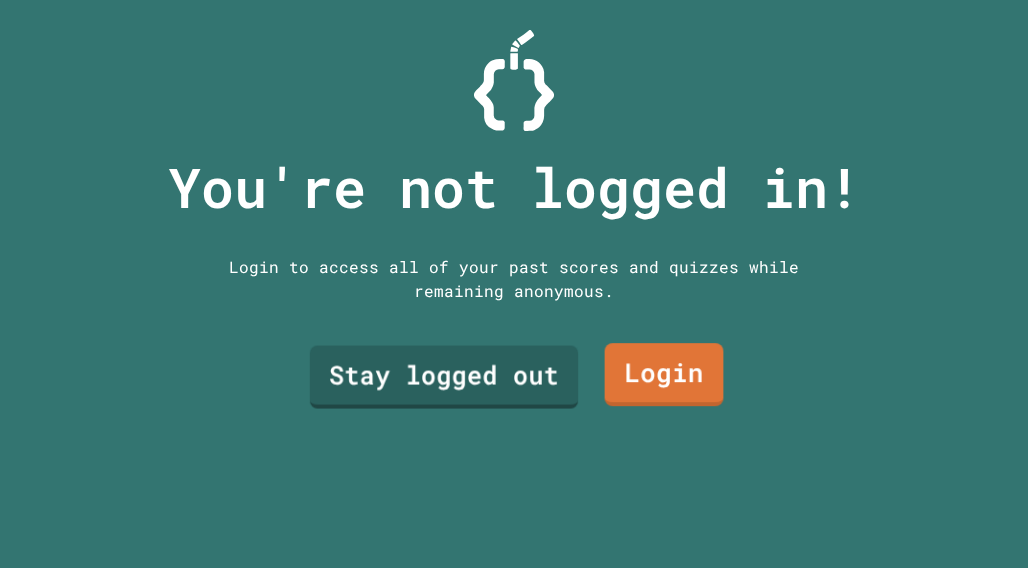 click on "Stay logged out Login" at bounding box center (514, 375) 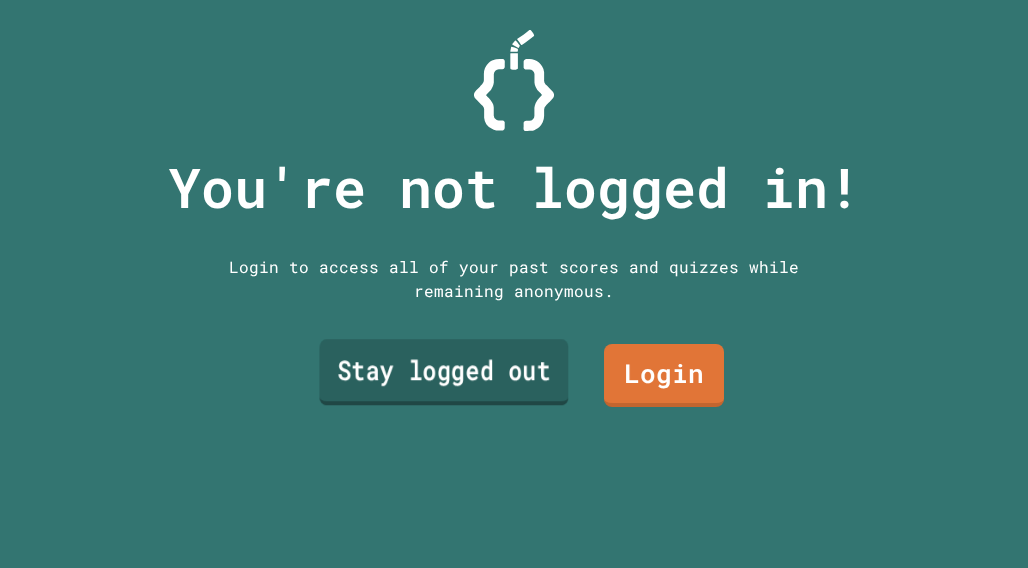 click on "Stay logged out" at bounding box center [443, 372] 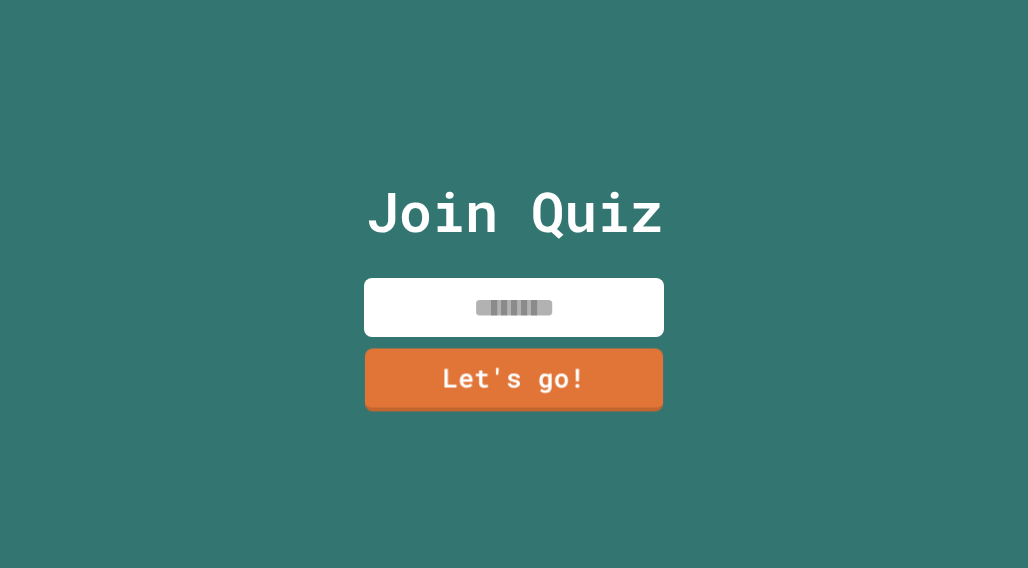 click at bounding box center [514, 307] 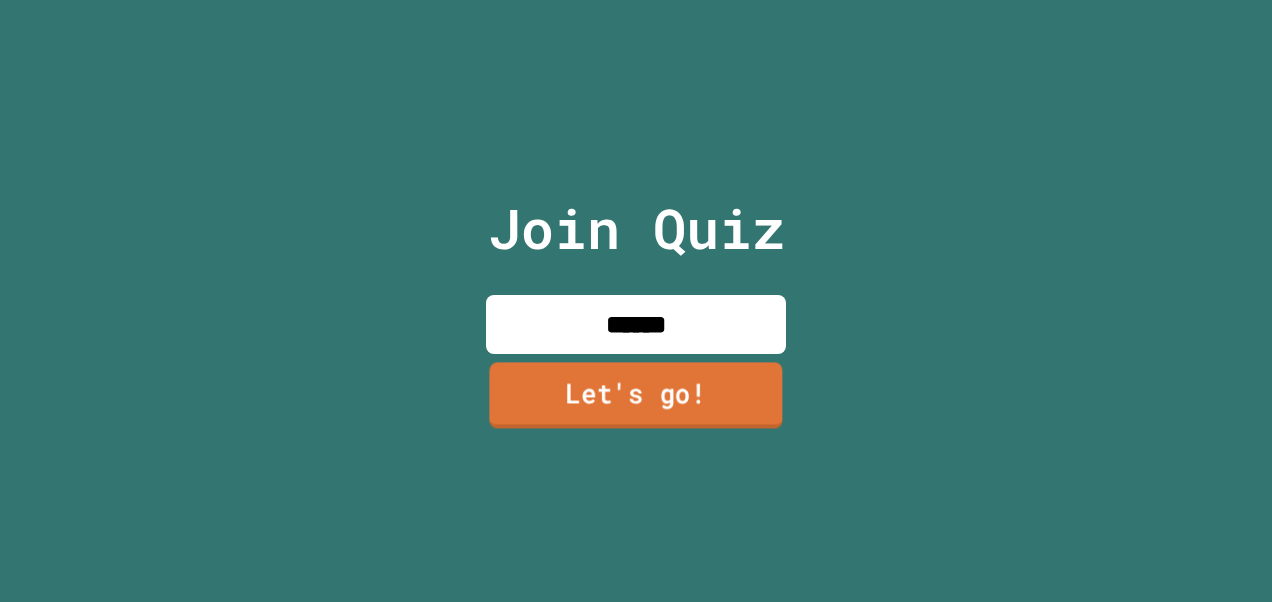 type on "******" 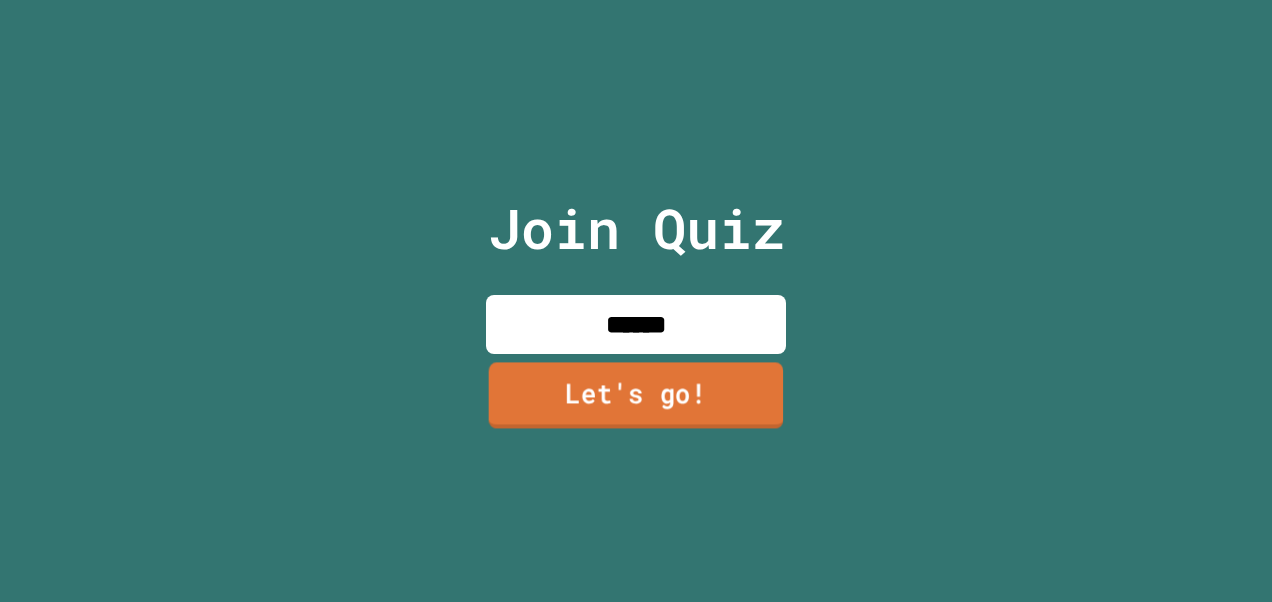 click on "Let's go!" at bounding box center (636, 396) 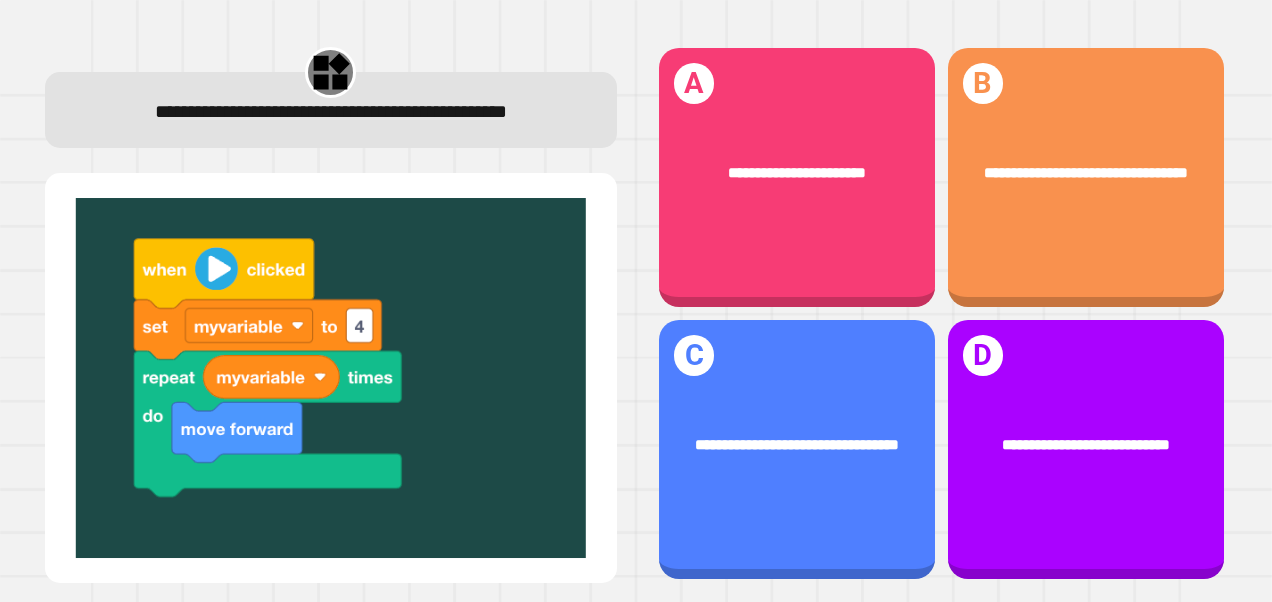 click on "**********" at bounding box center (797, 449) 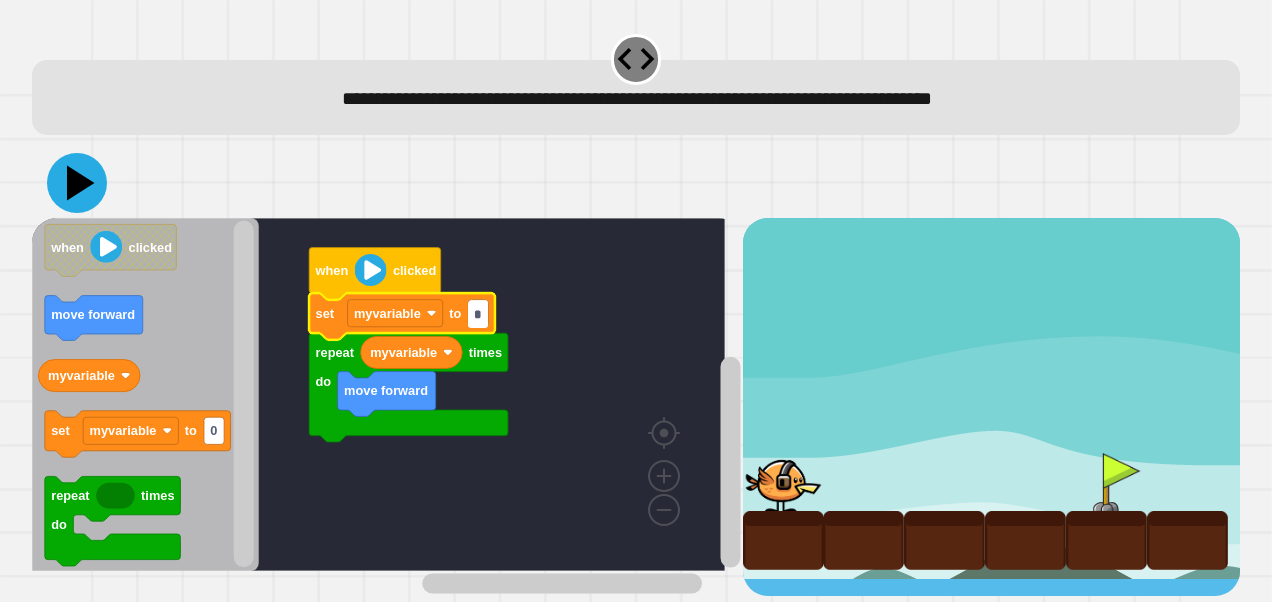 type on "*" 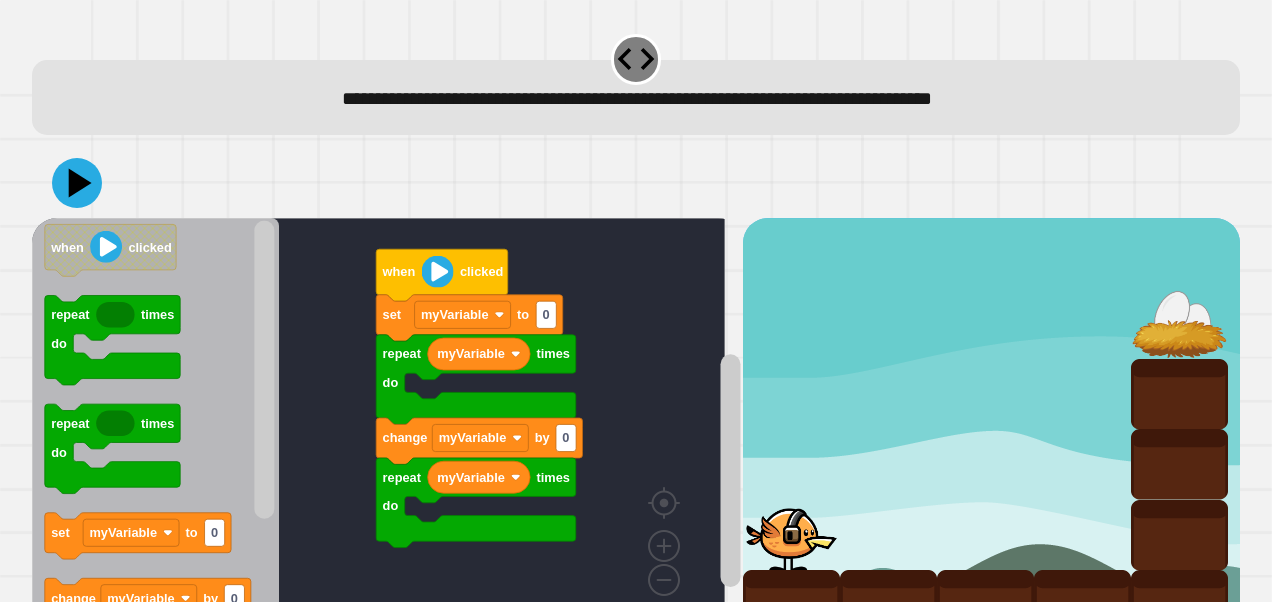 scroll, scrollTop: 77, scrollLeft: 0, axis: vertical 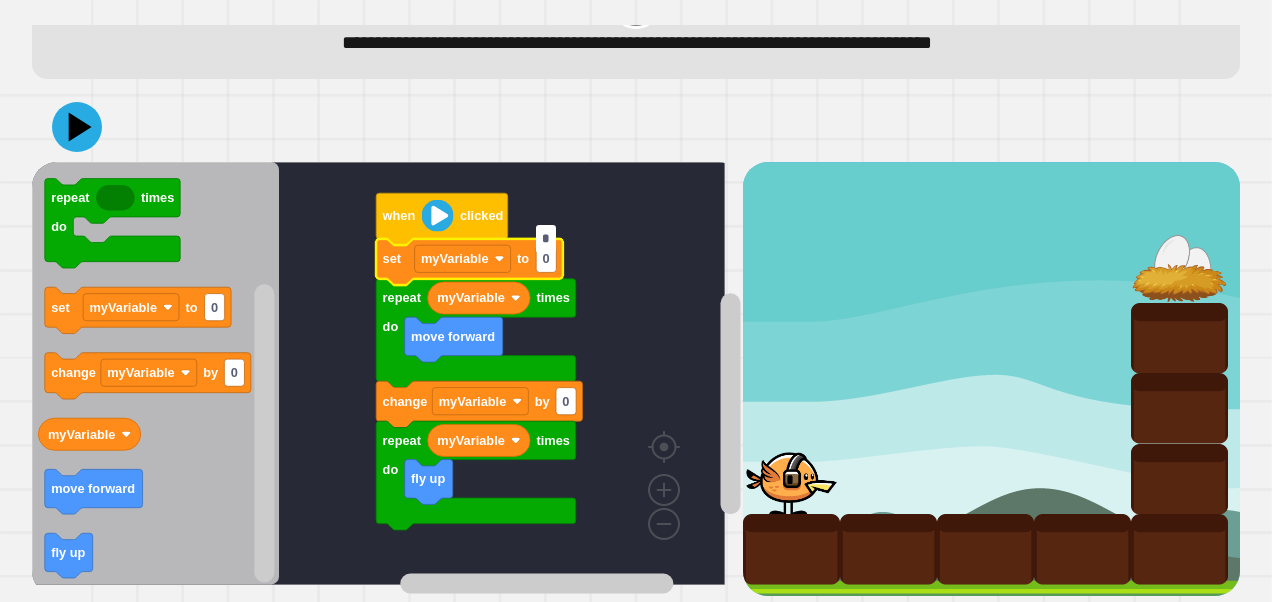 type on "*" 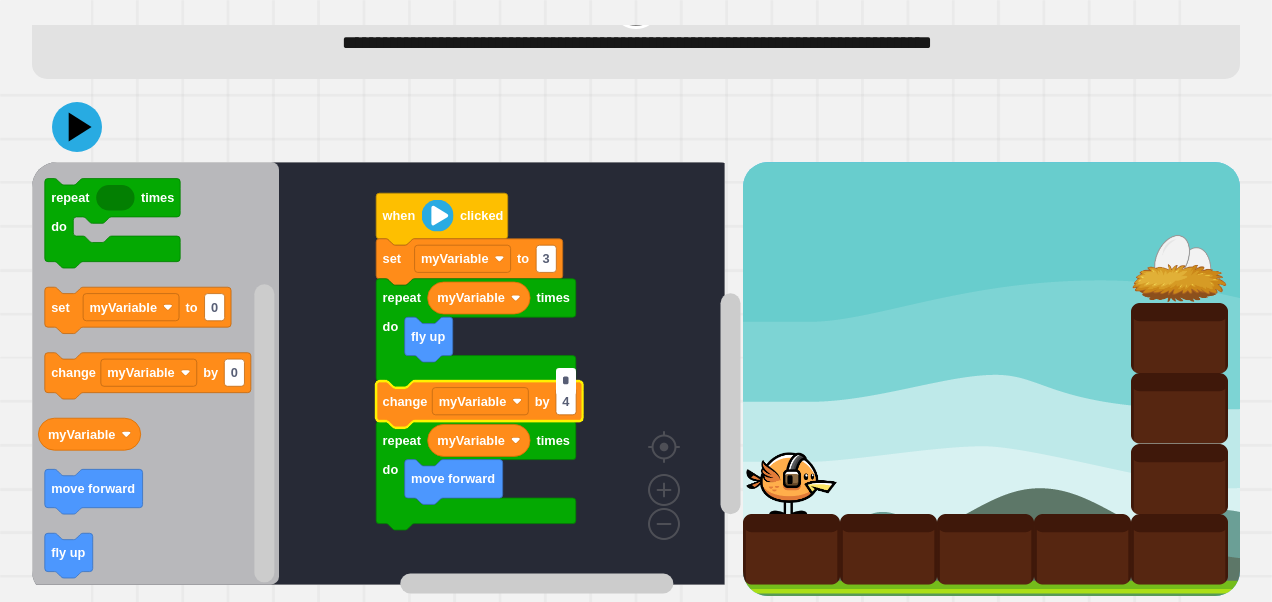 type on "*" 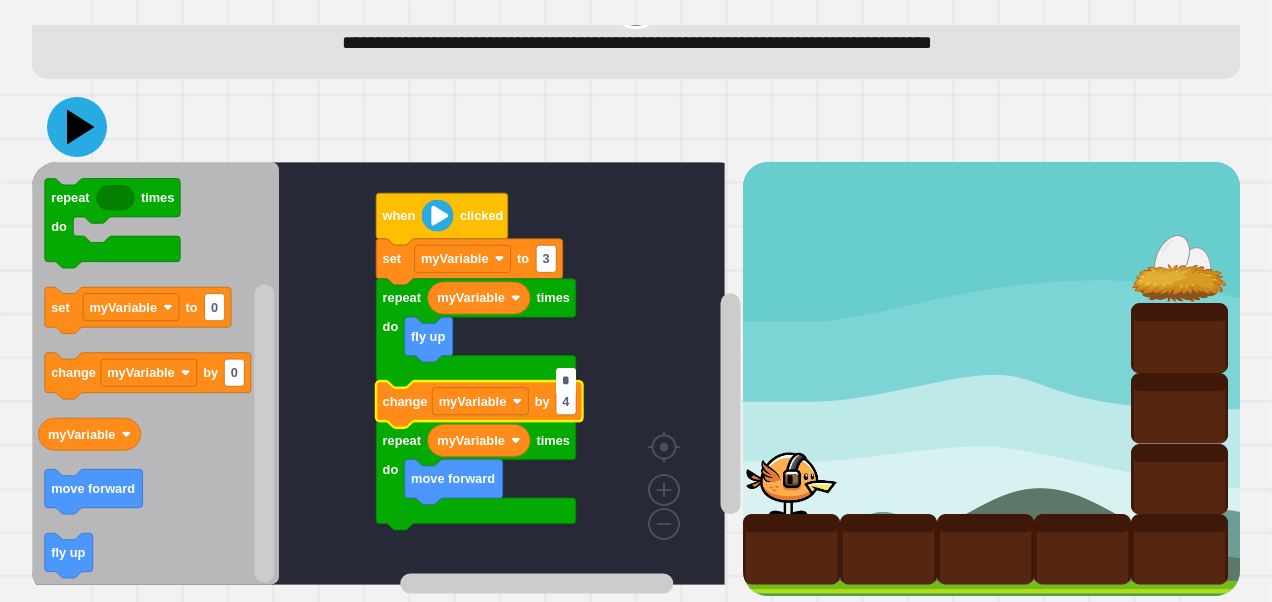 click 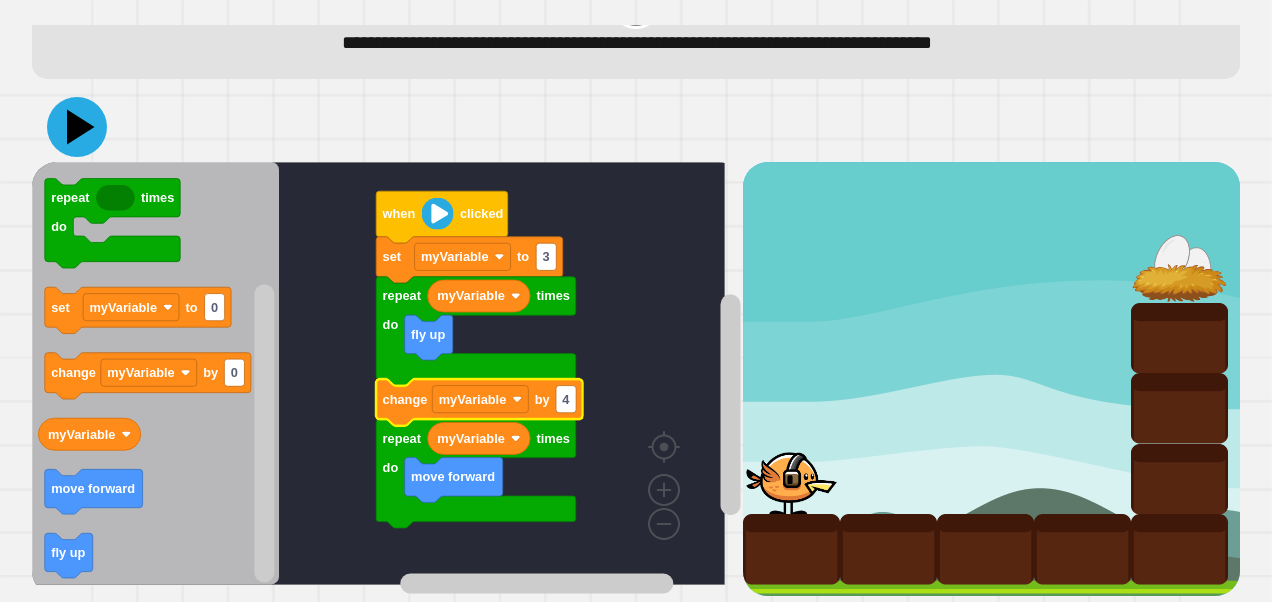 click 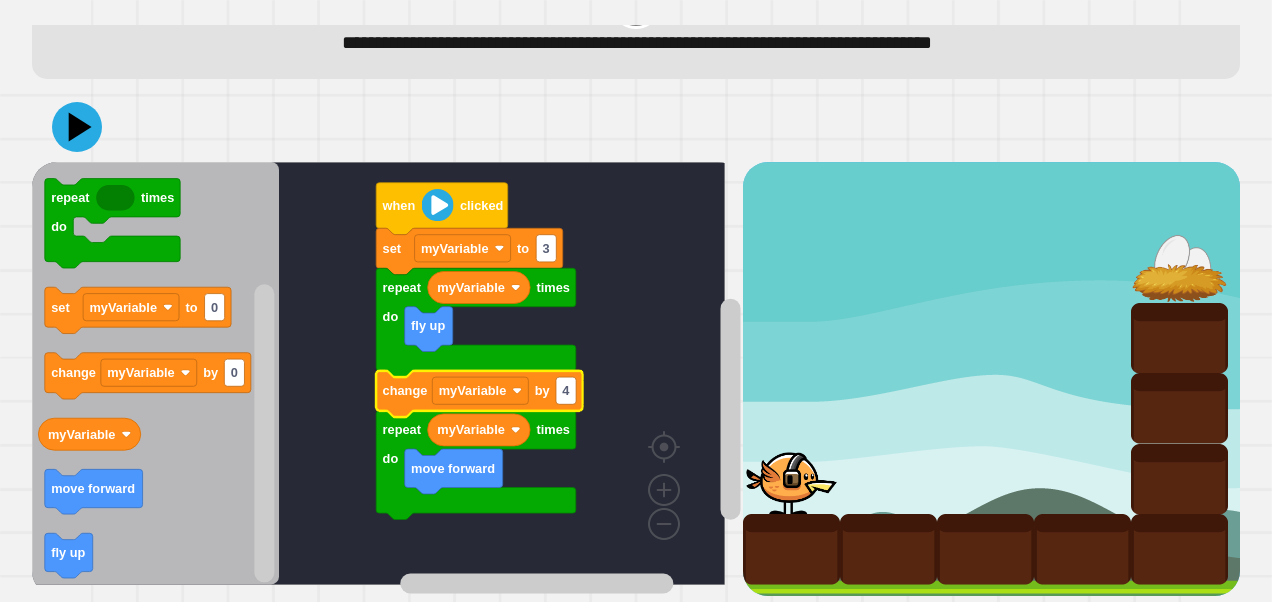 click on "4" 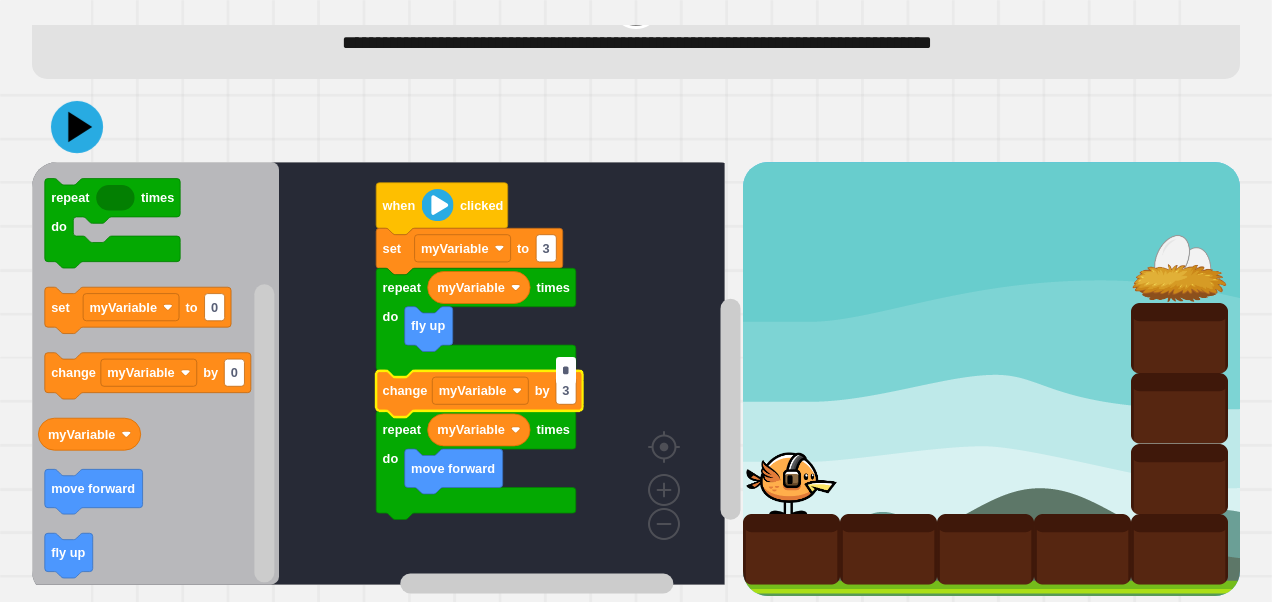type on "*" 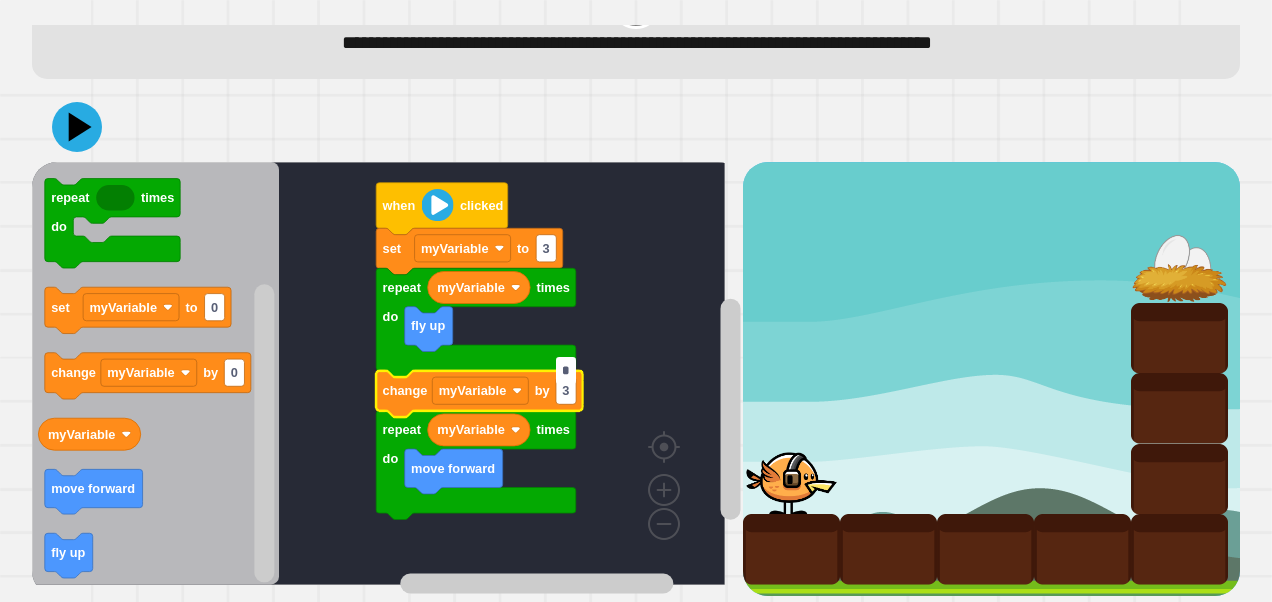 click on "*" at bounding box center (566, 370) 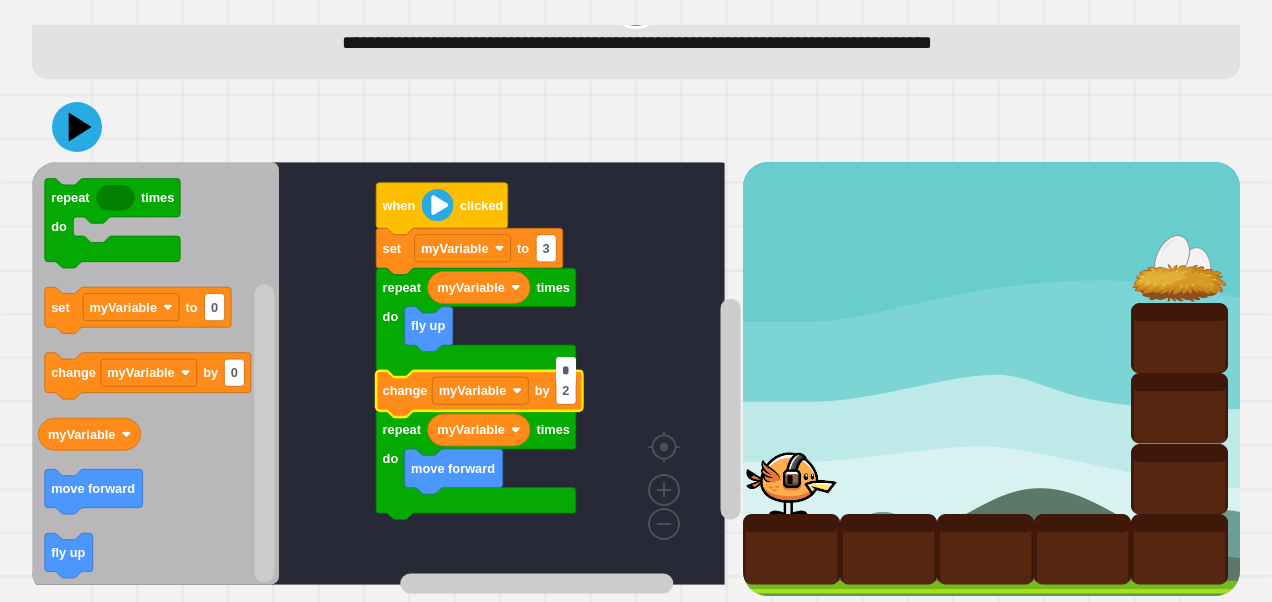 type on "*" 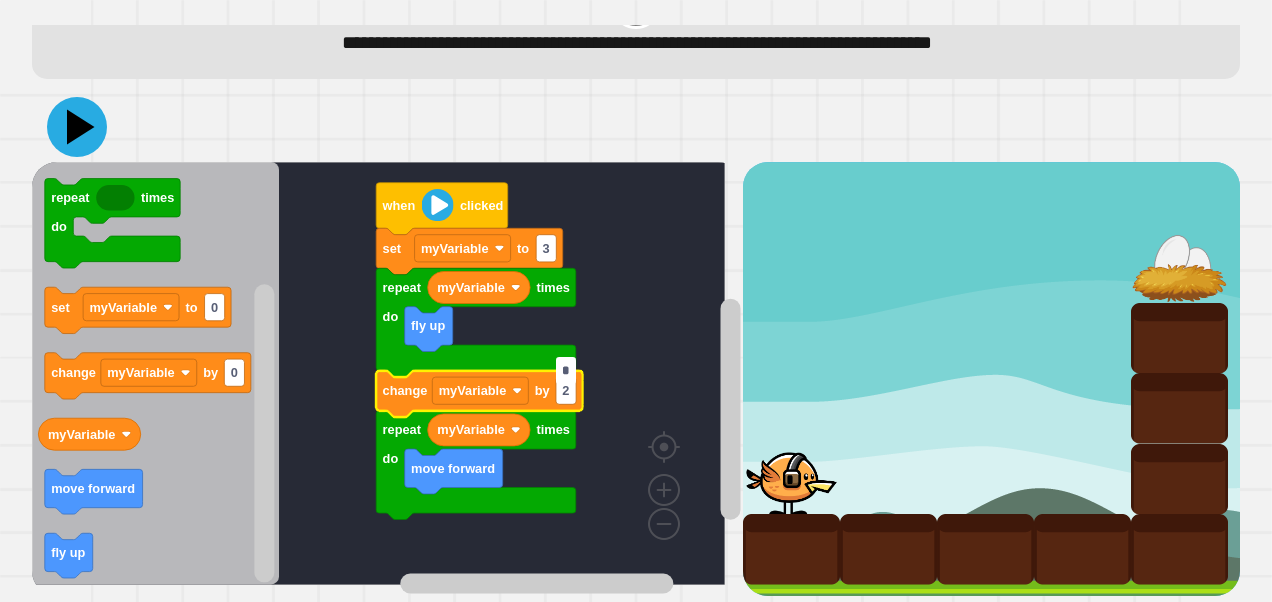 click 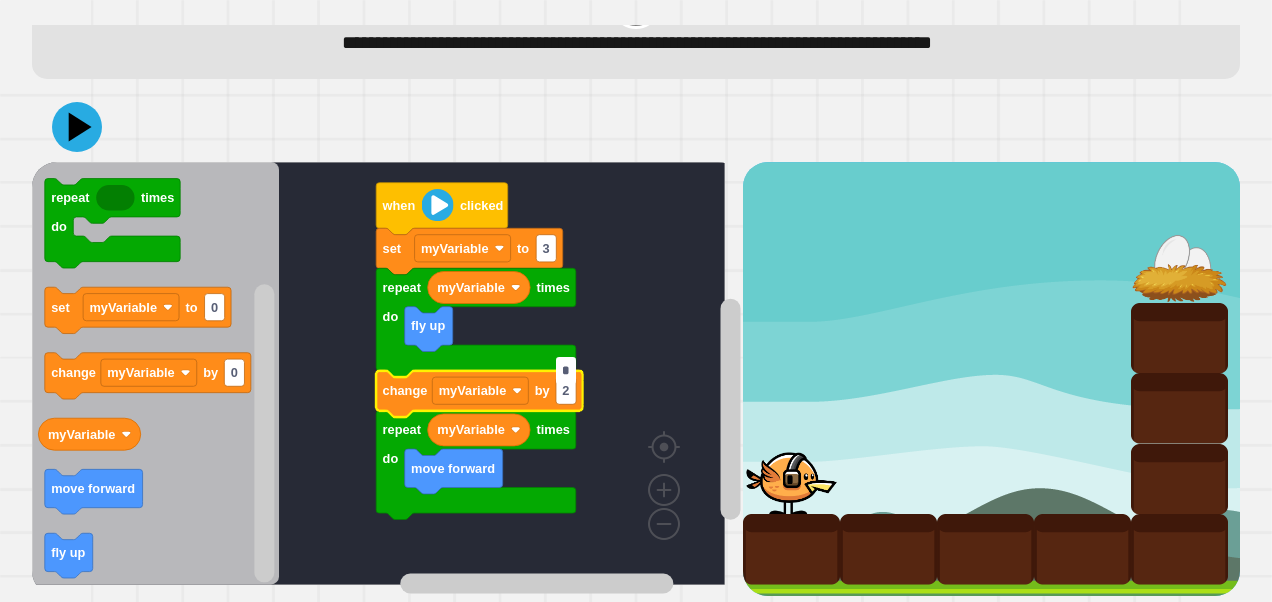 click on "*" at bounding box center (566, 370) 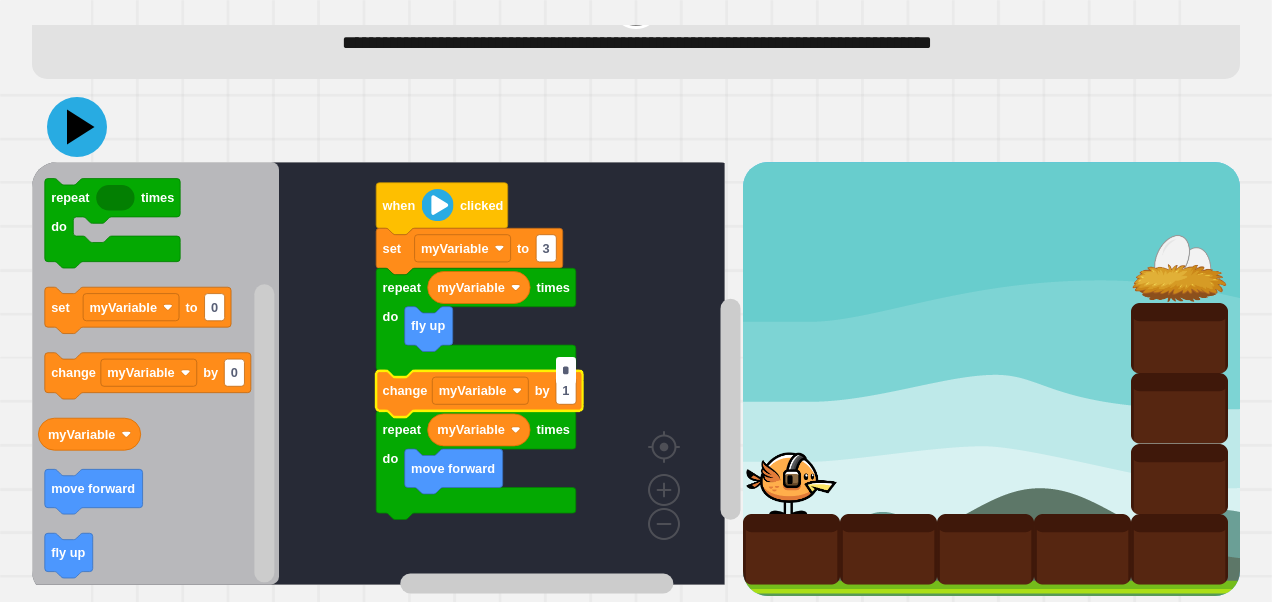 type on "*" 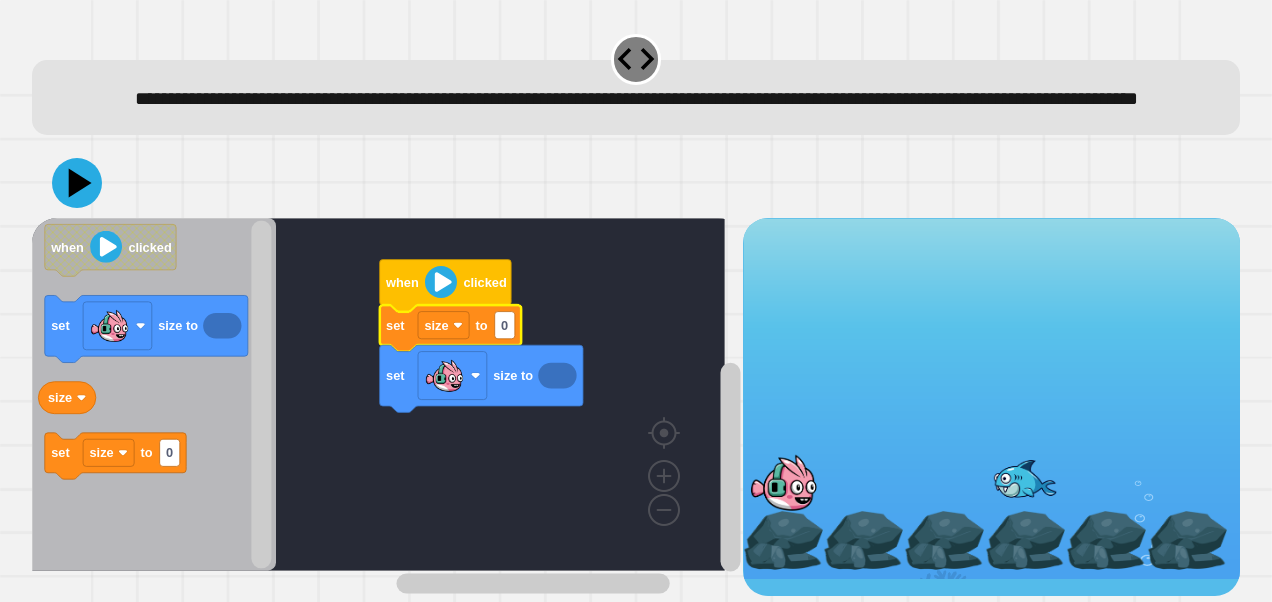 click 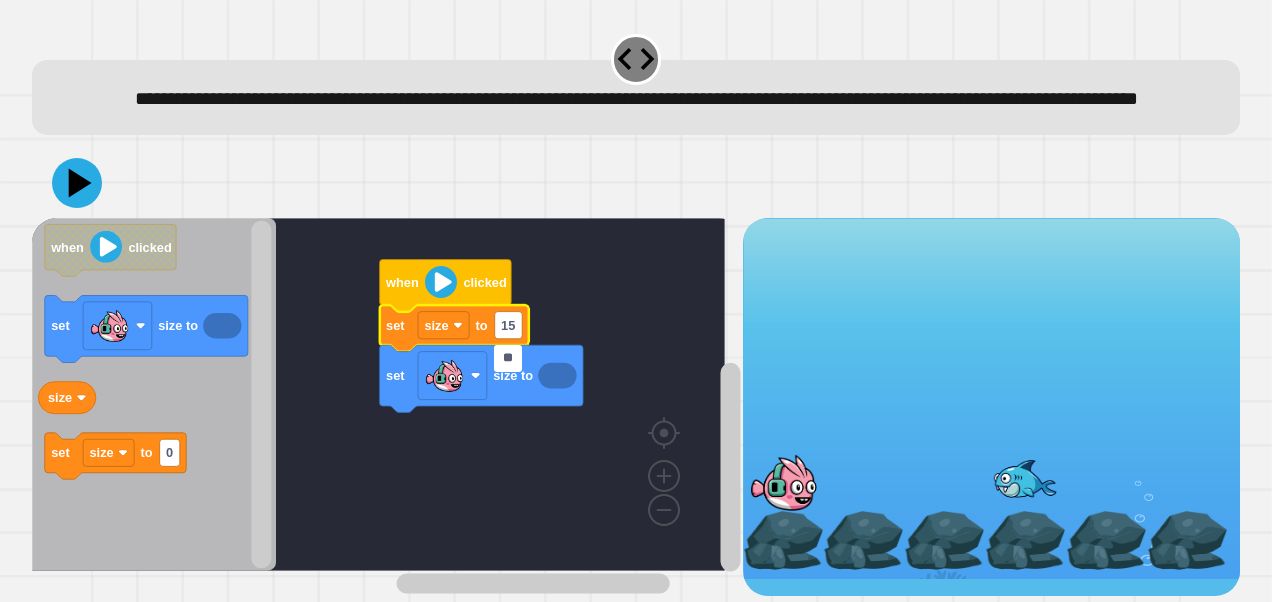 type on "***" 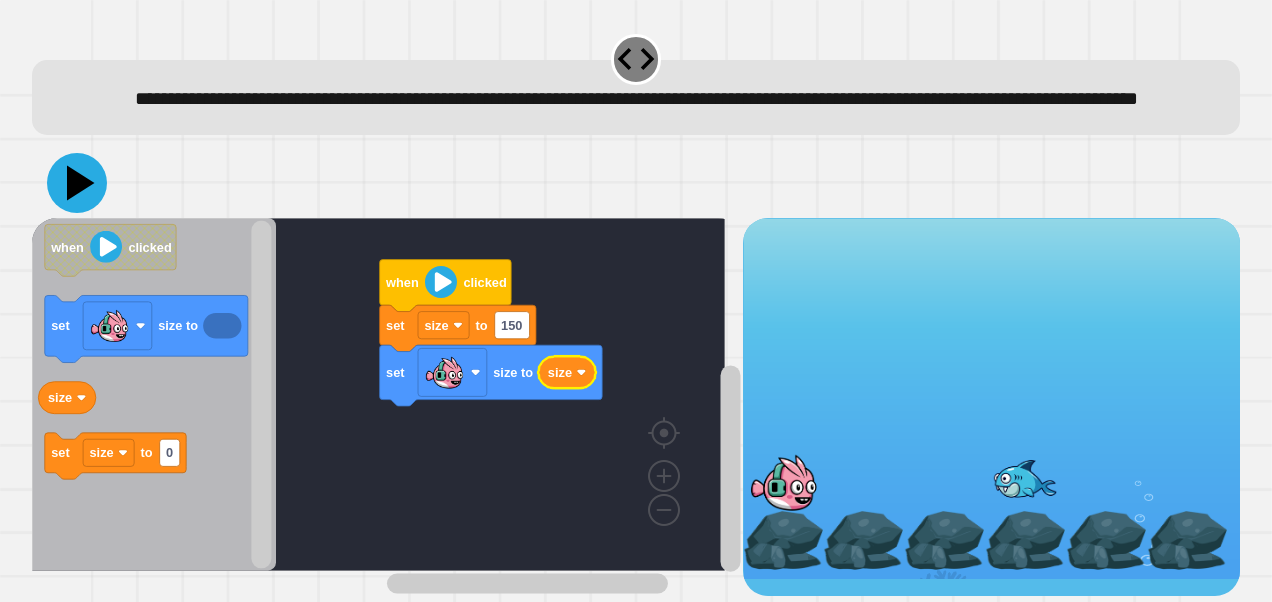 click at bounding box center (77, 183) 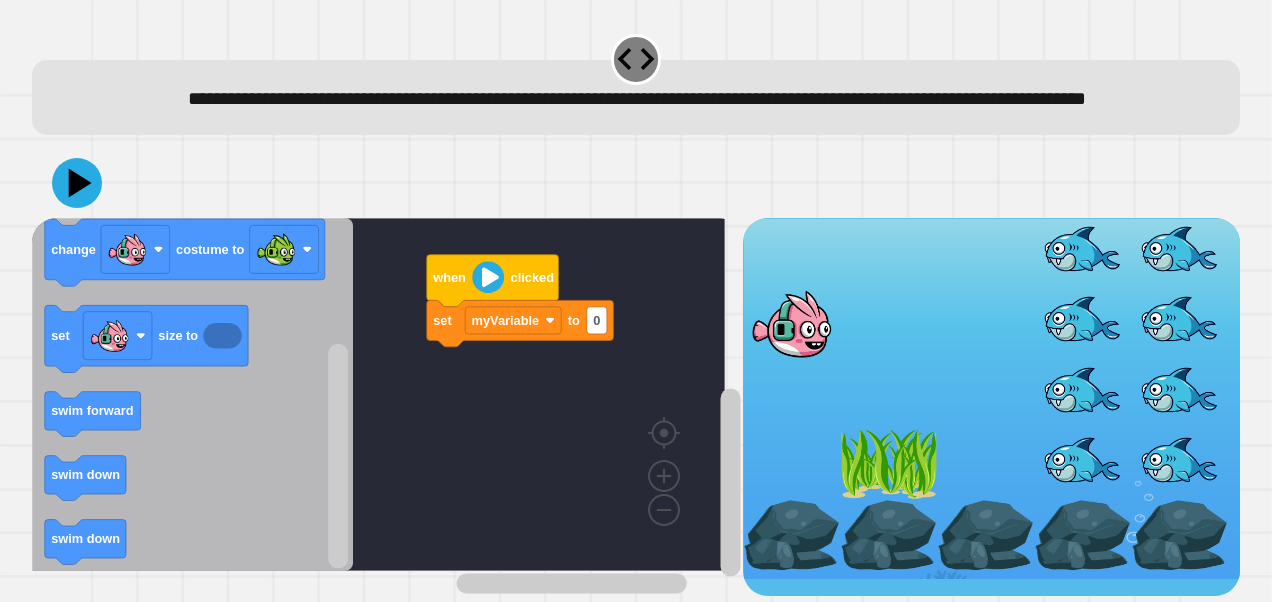 scroll, scrollTop: 38, scrollLeft: 0, axis: vertical 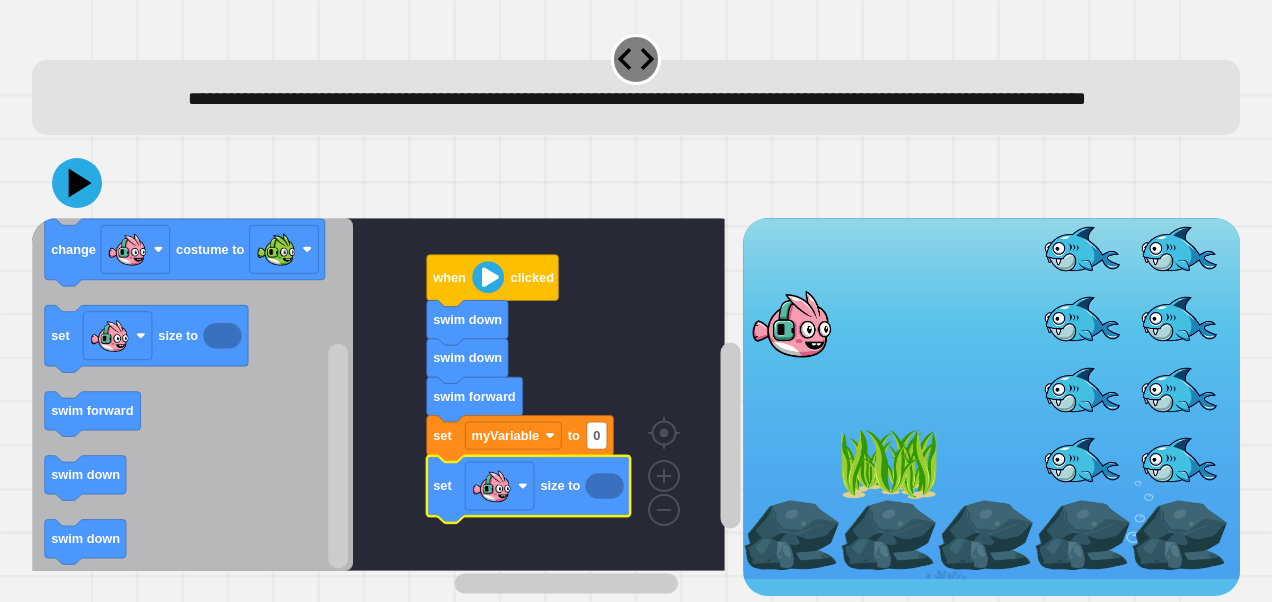 click 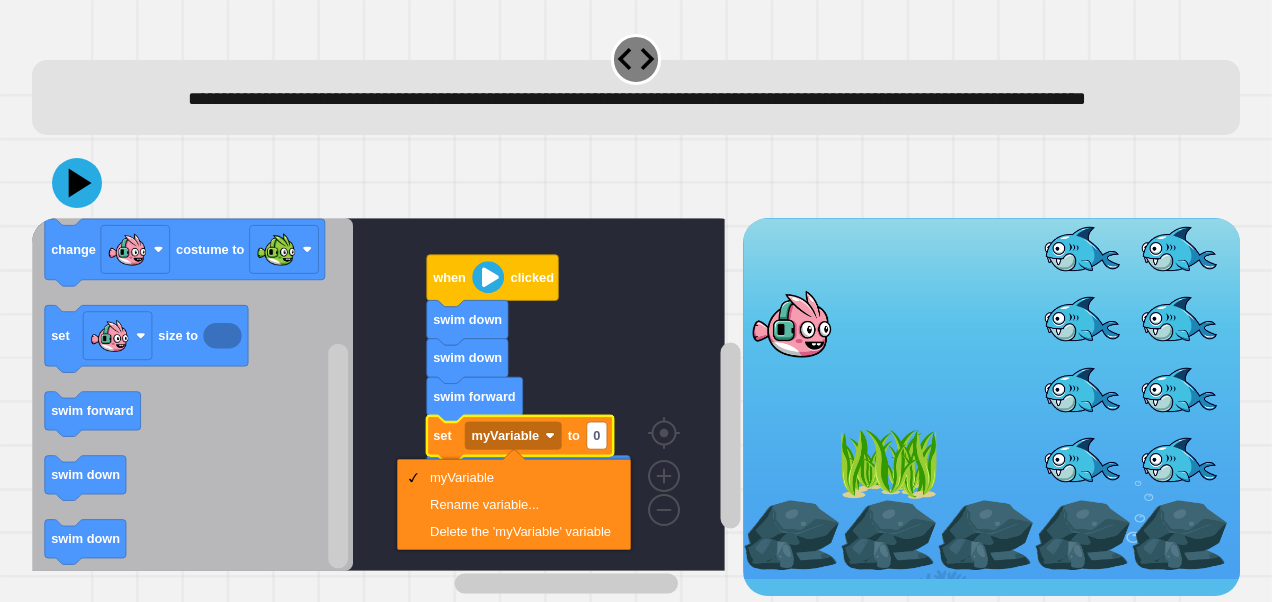 click on "myVariable" 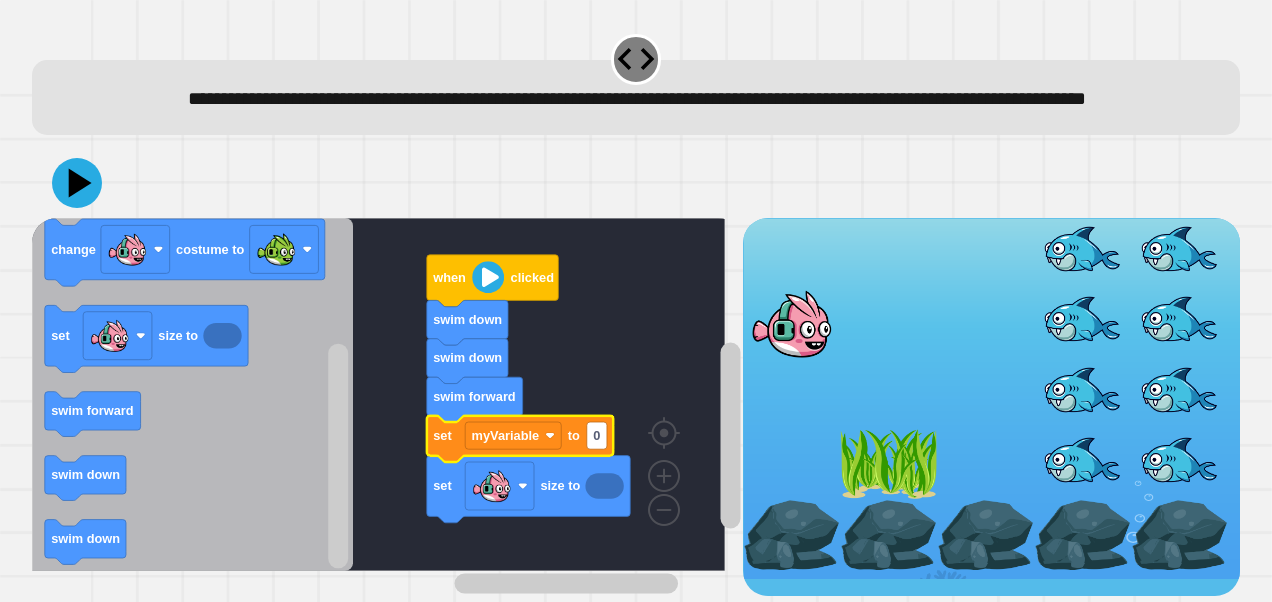 click 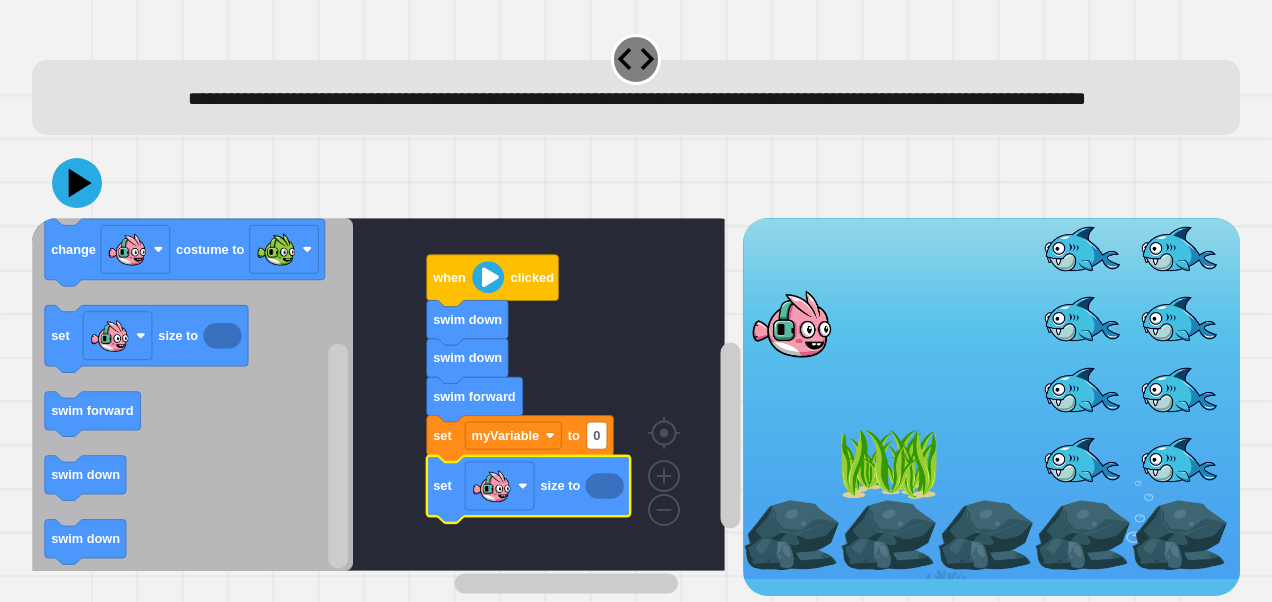 click on "0" 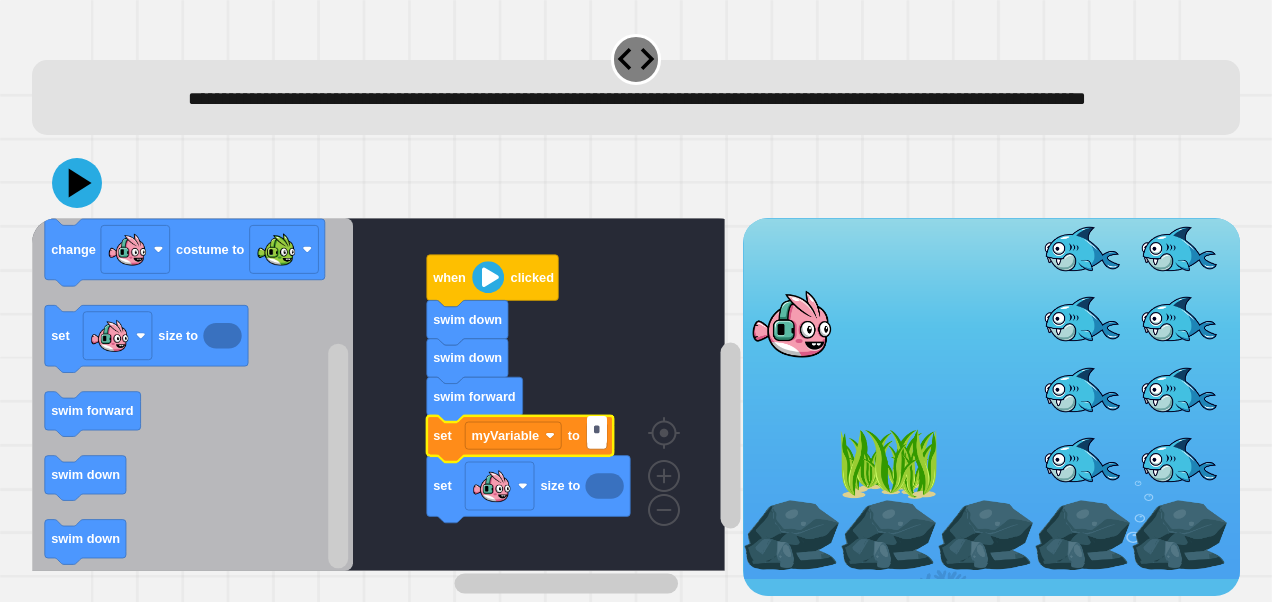 type on "**" 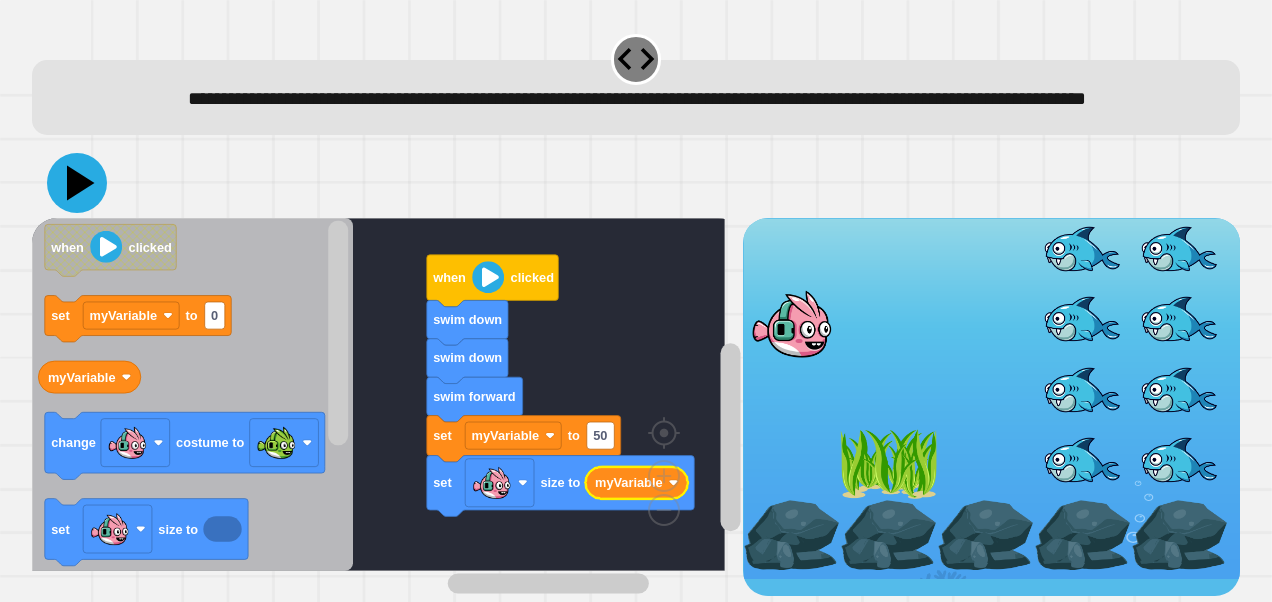 click 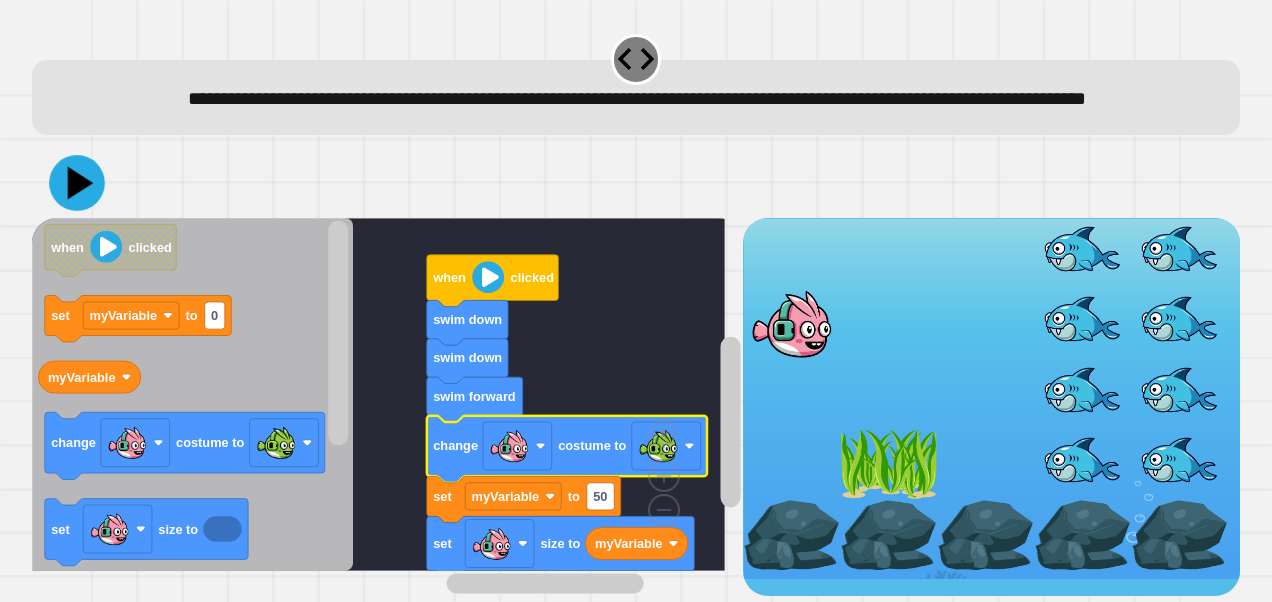 click 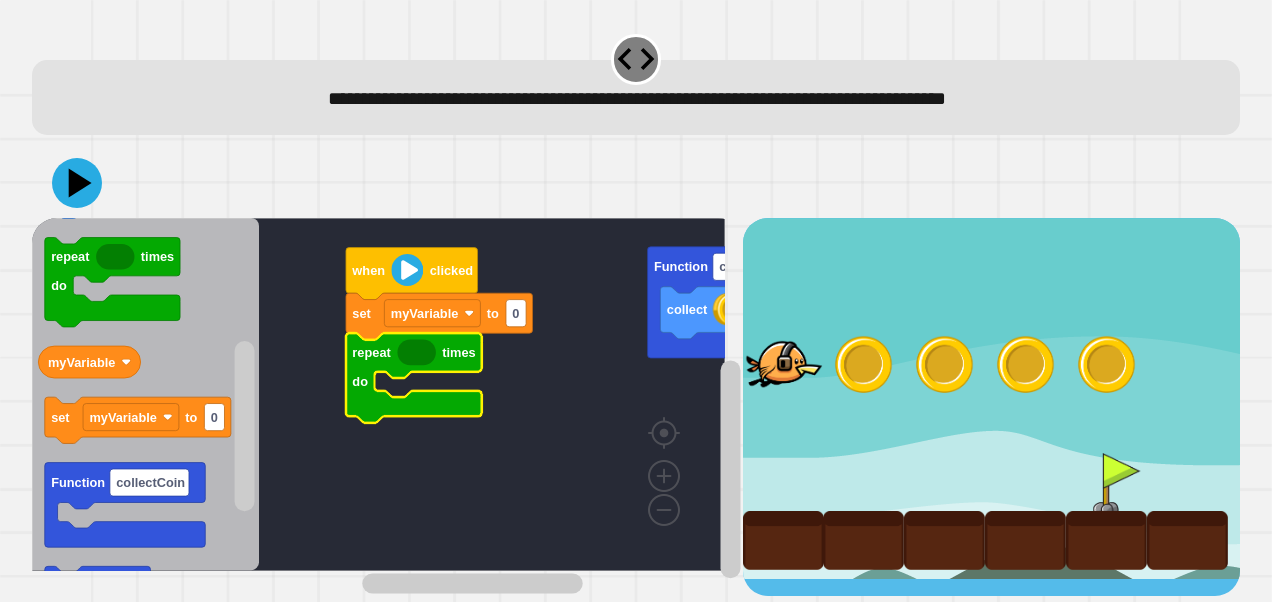 click on "0" 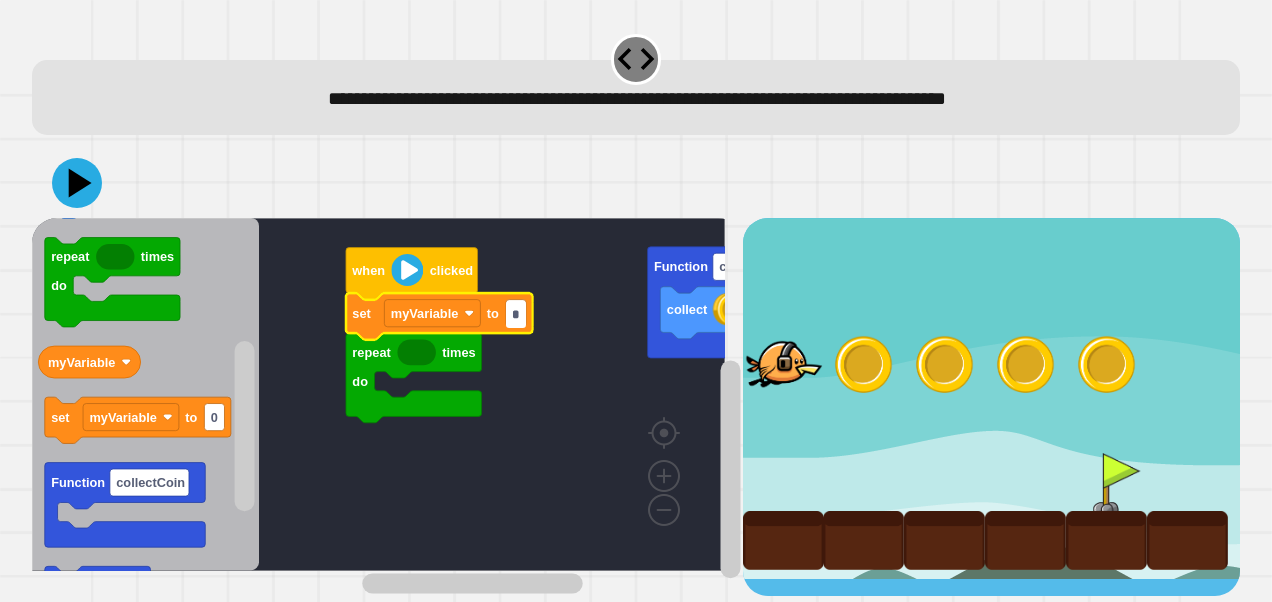 type on "*" 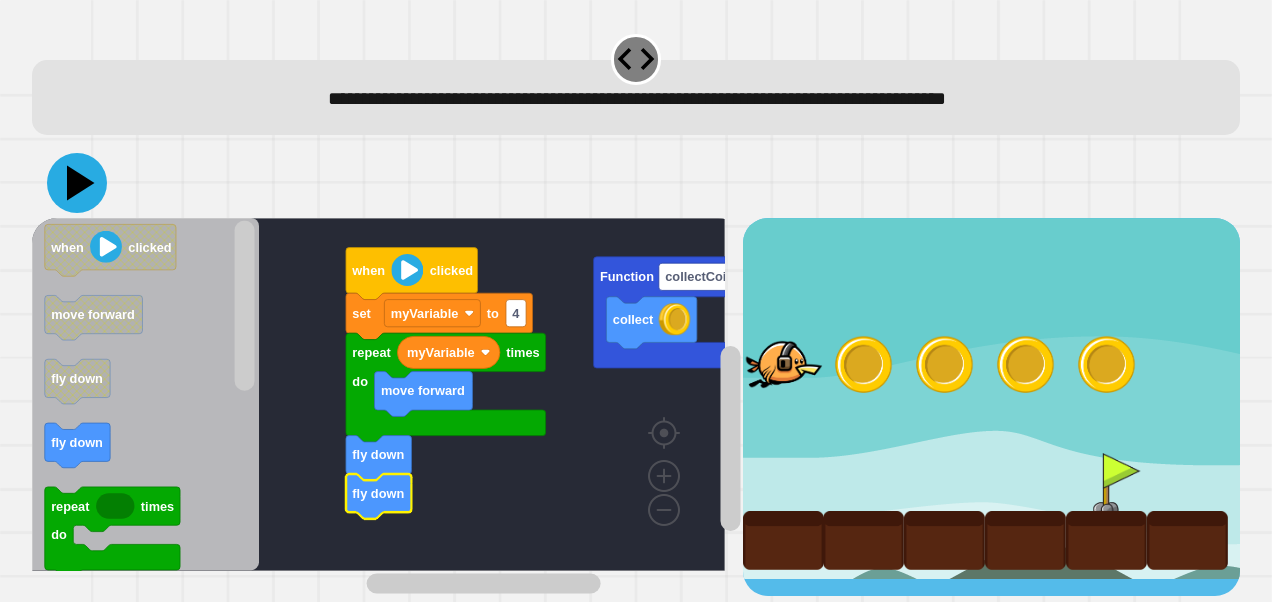 click 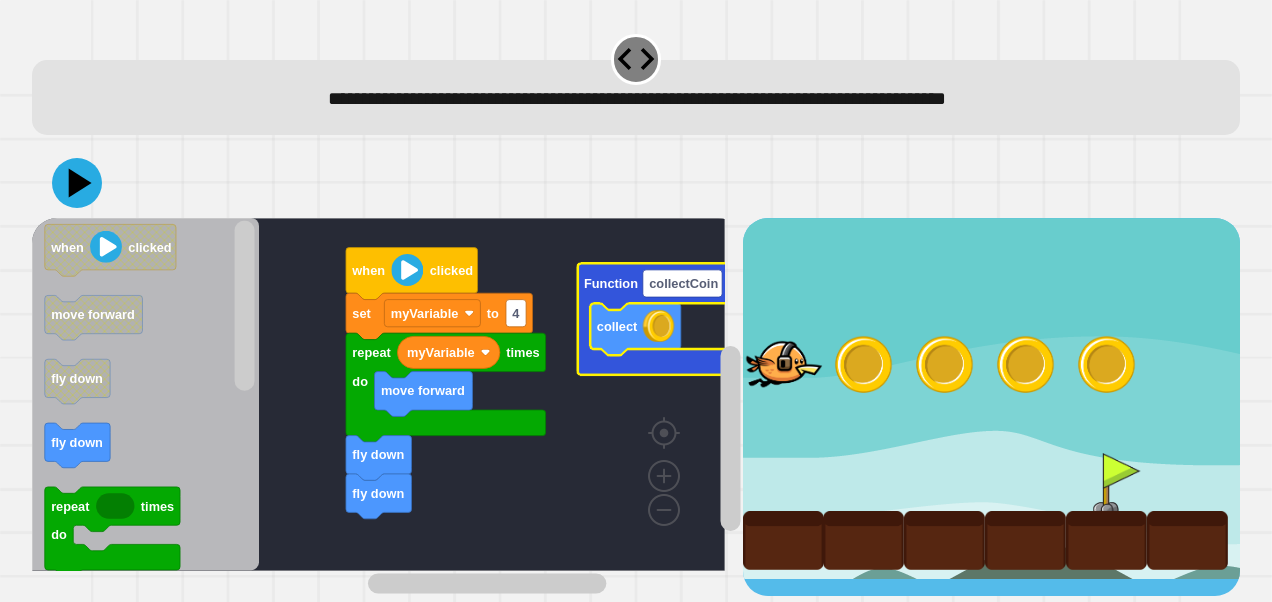 click on "collectCoin" 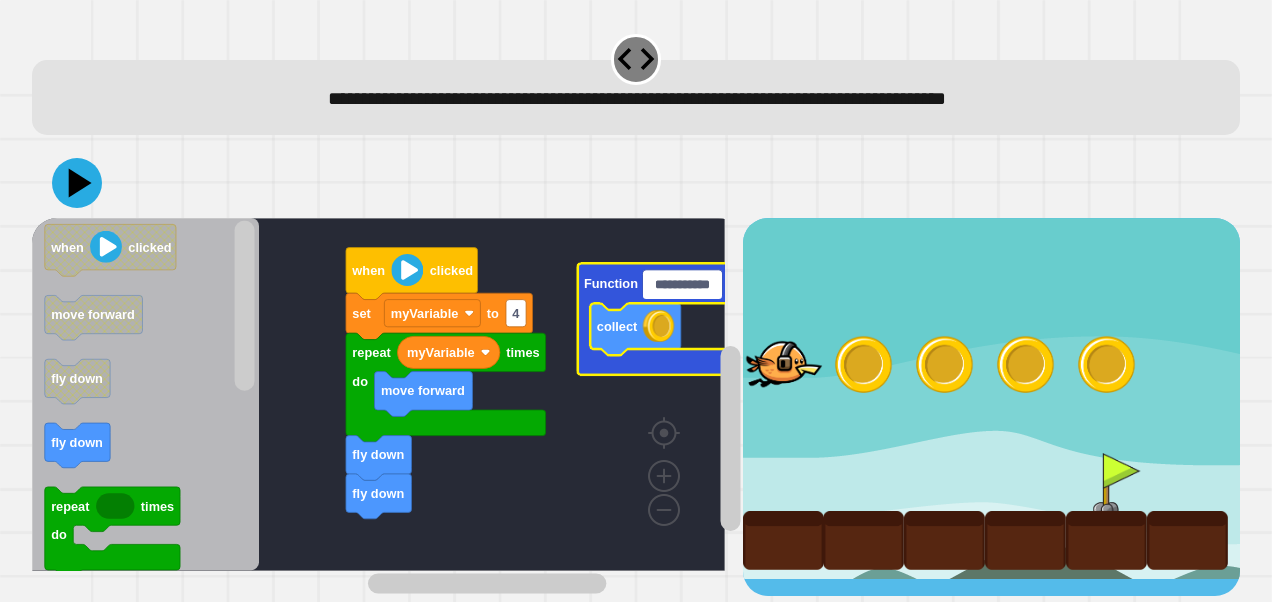 click 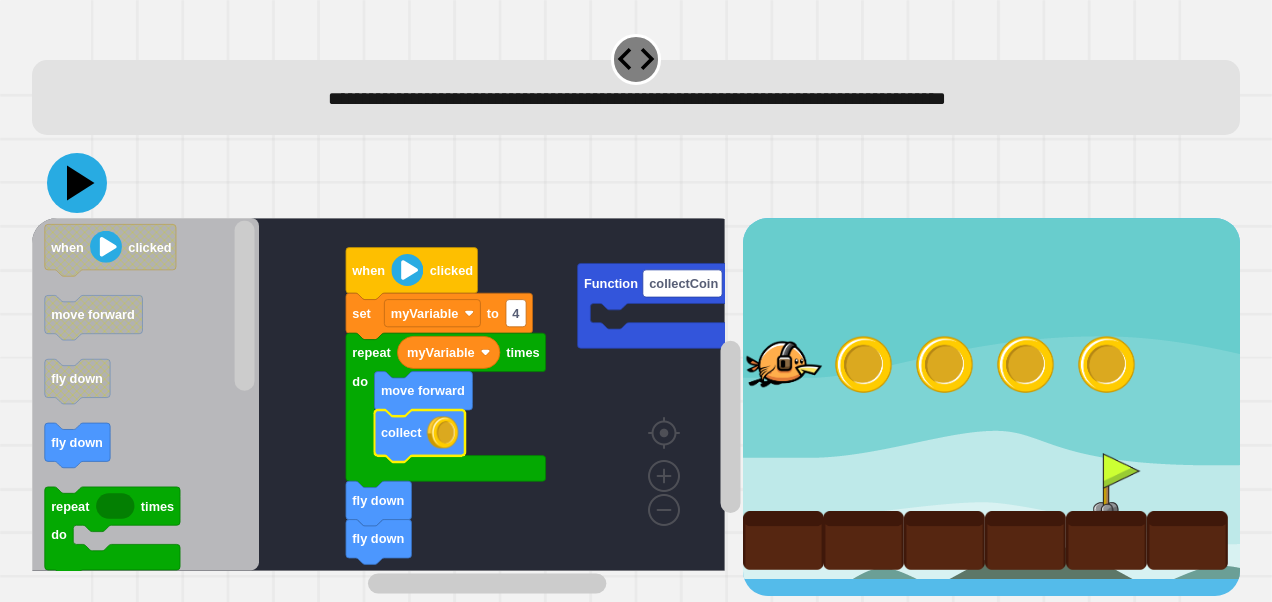 click 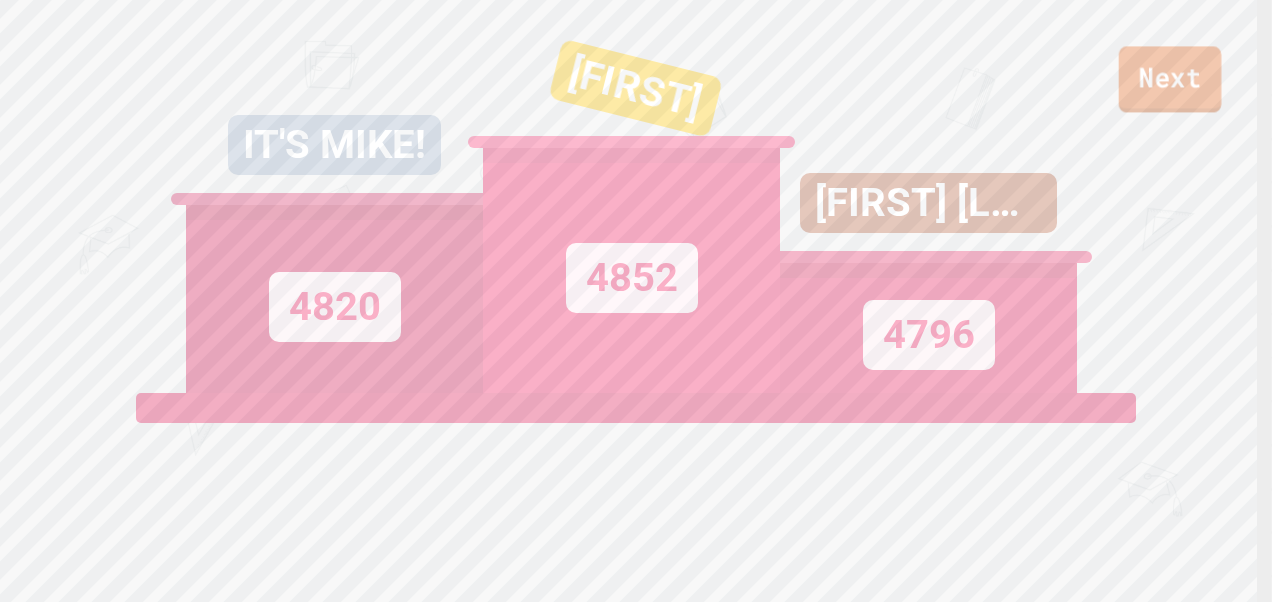 click on "Next" at bounding box center (1170, 79) 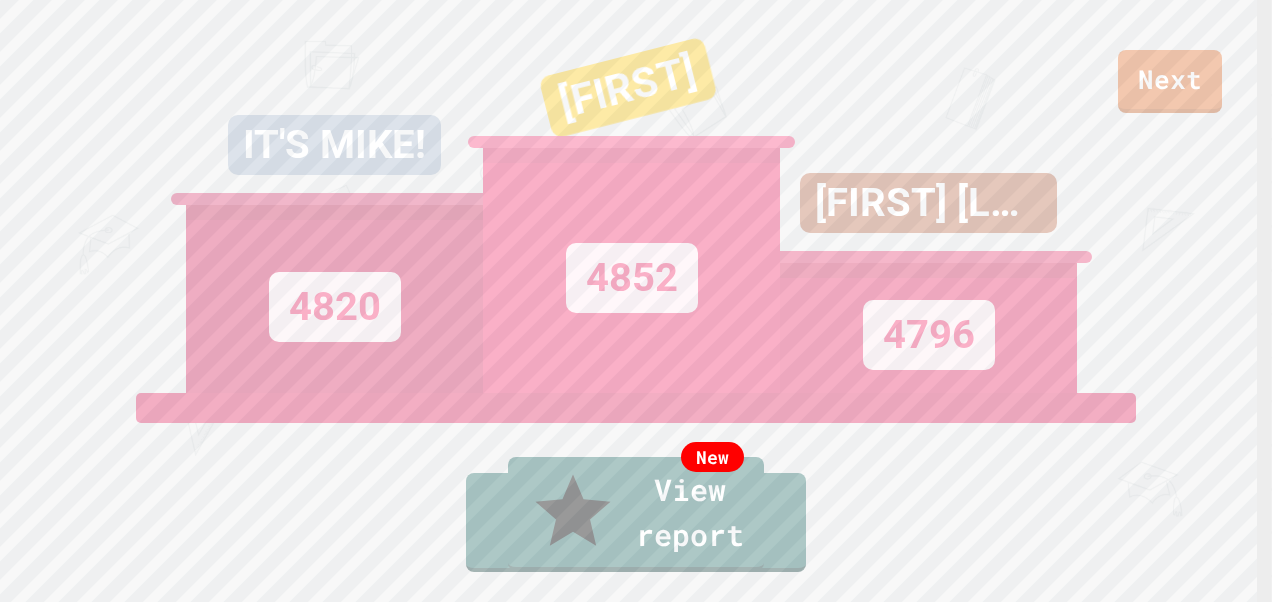 click on "Exit" at bounding box center (1168, 651) 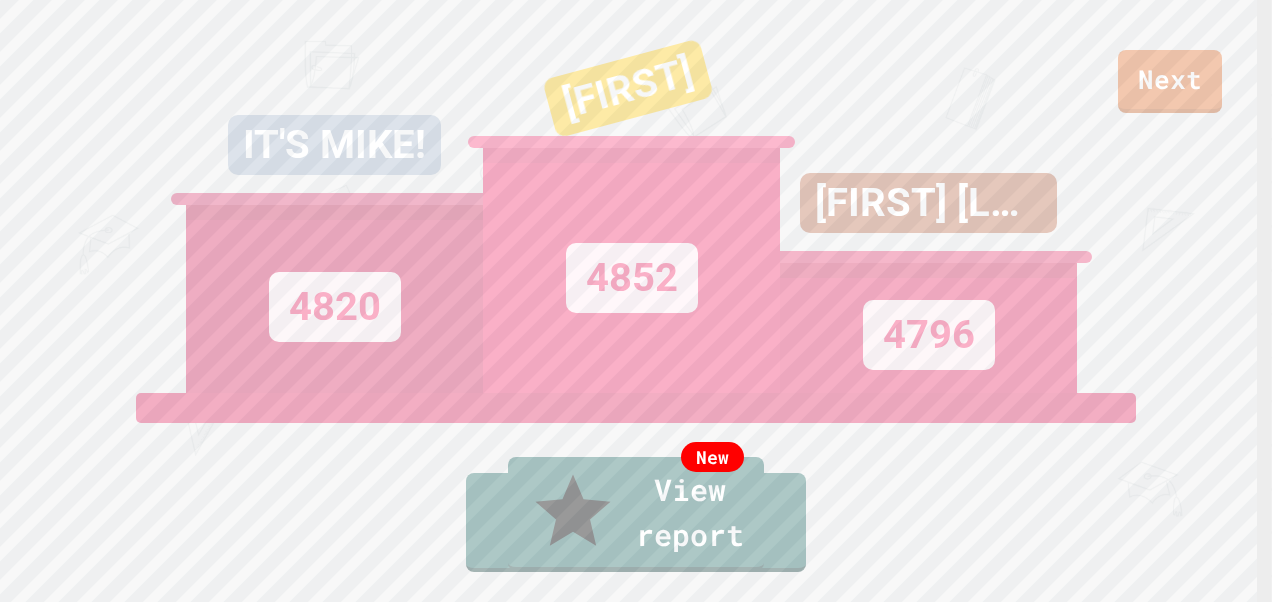 click on "Submit" at bounding box center [636, 3941] 